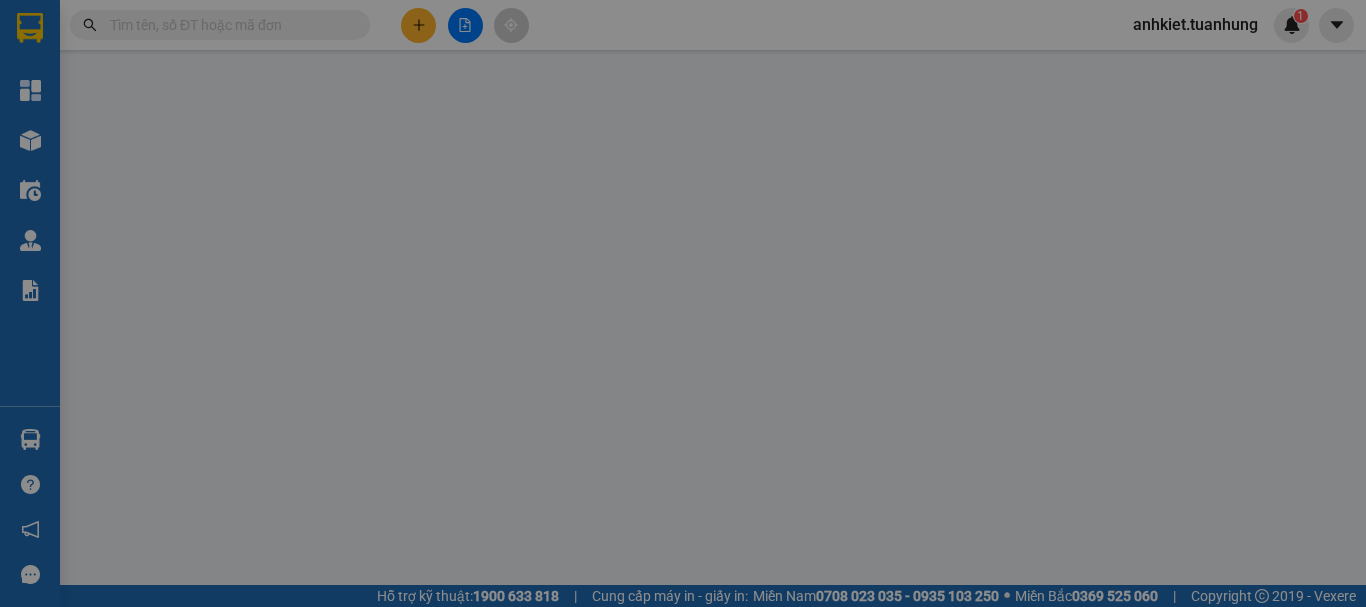 scroll, scrollTop: 0, scrollLeft: 0, axis: both 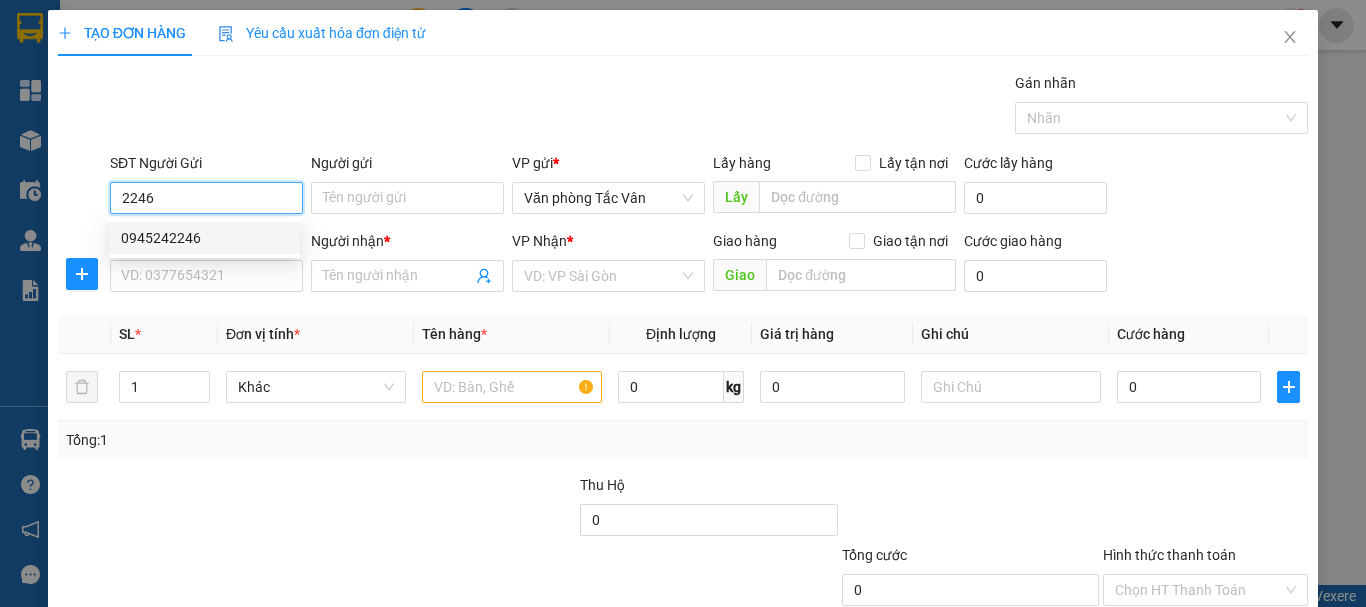 click on "0945242246" at bounding box center [204, 238] 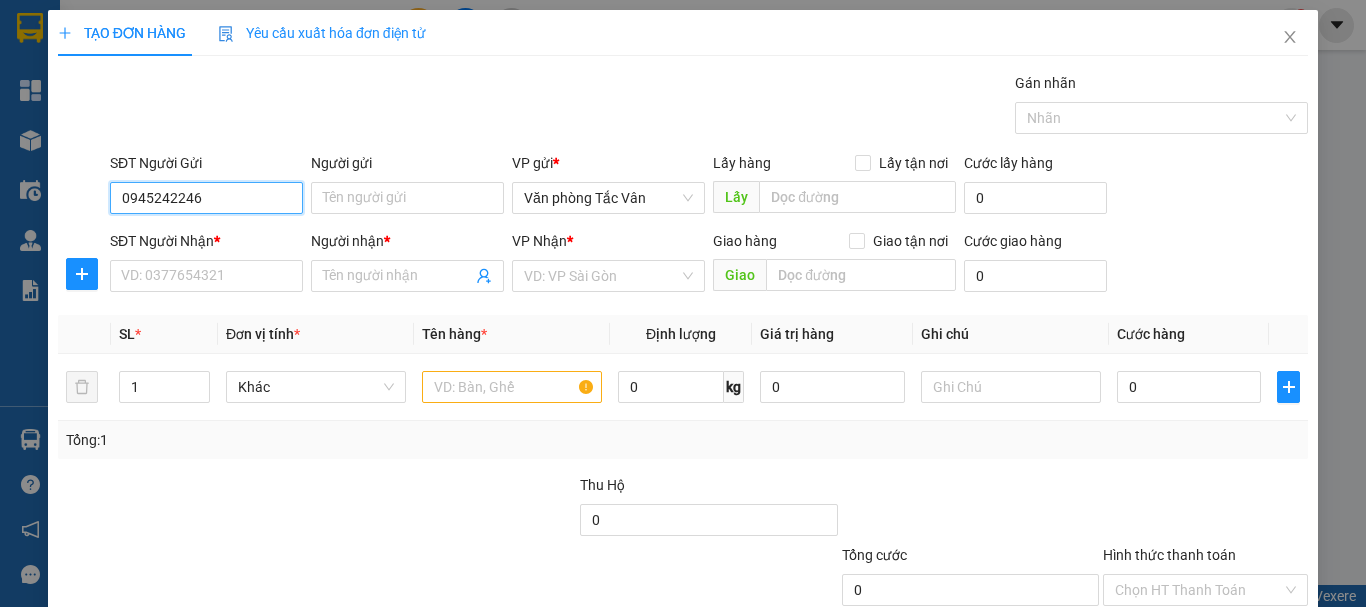 click on "0945242246" at bounding box center [206, 198] 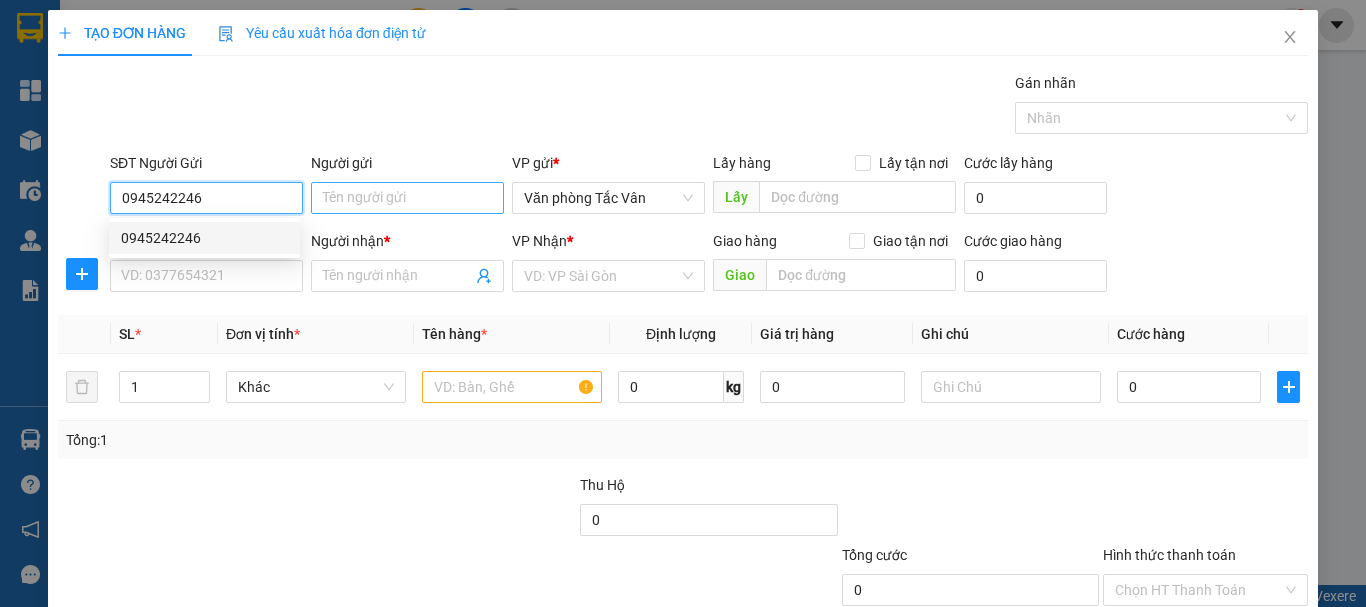 type on "0945242246" 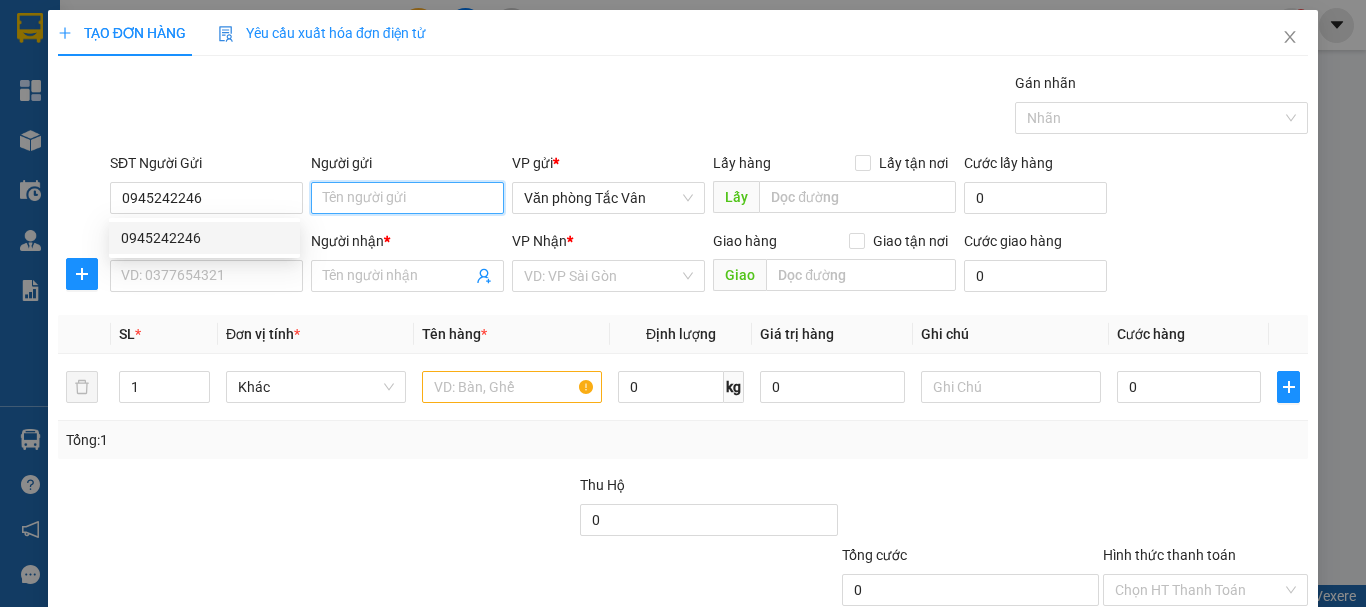click on "Người gửi" at bounding box center (407, 198) 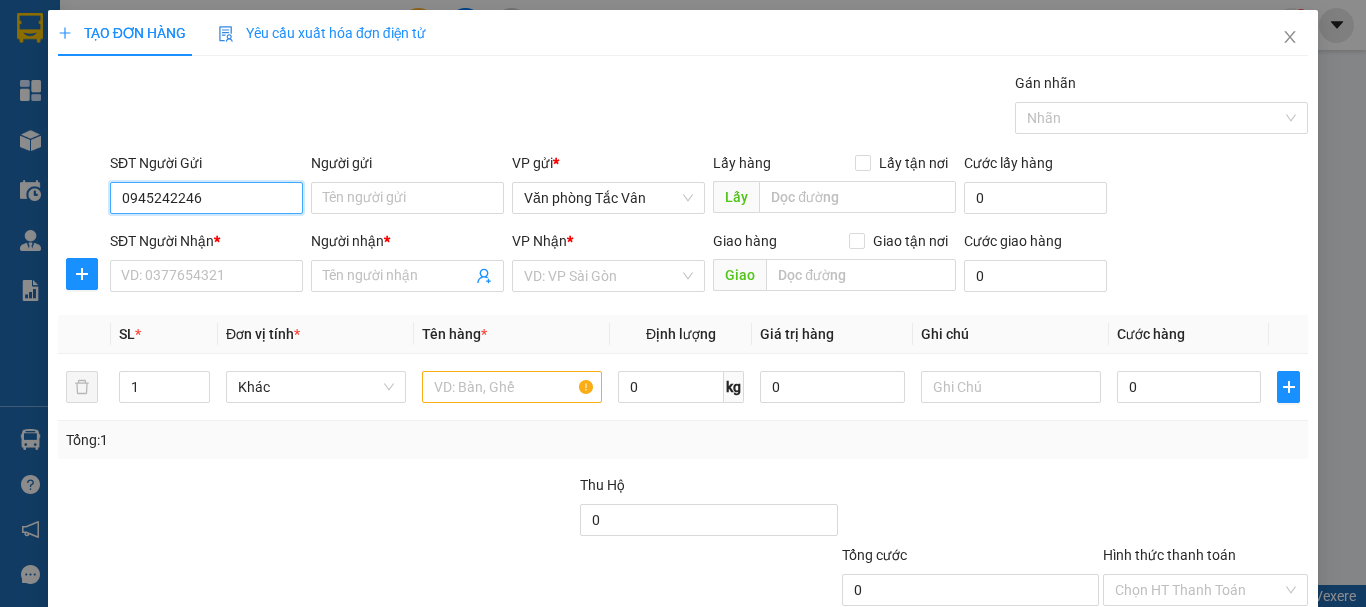 click on "0945242246" at bounding box center [206, 198] 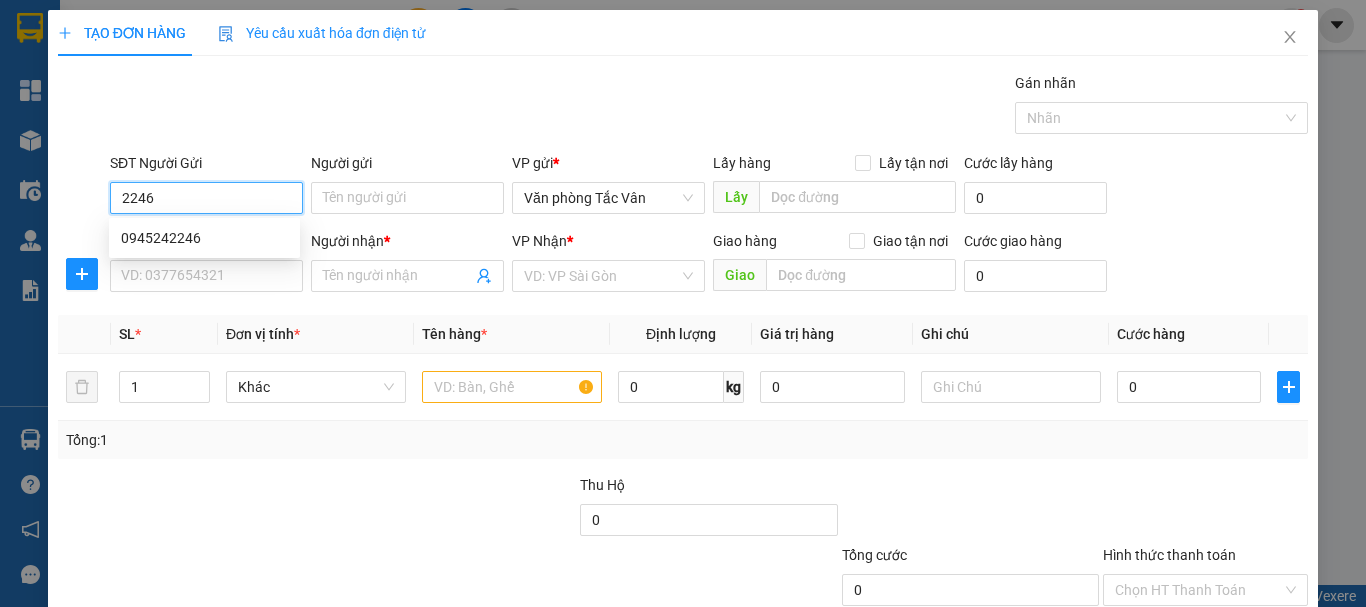 click on "2246" at bounding box center (206, 198) 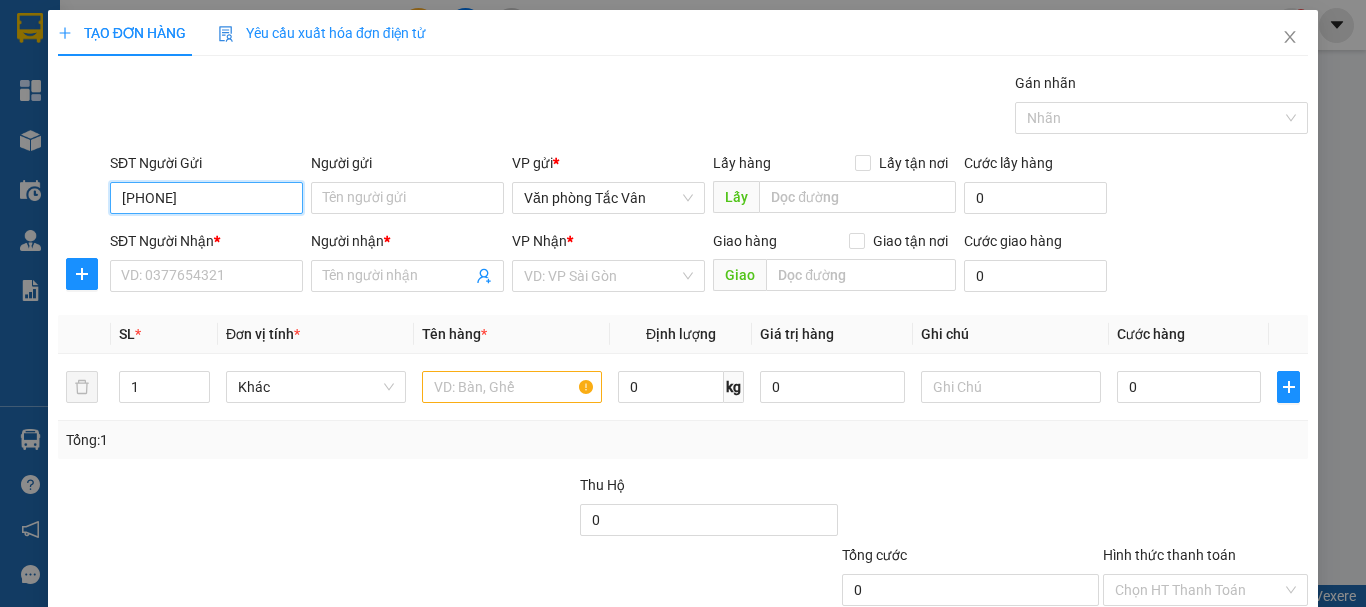 type on "0945242246" 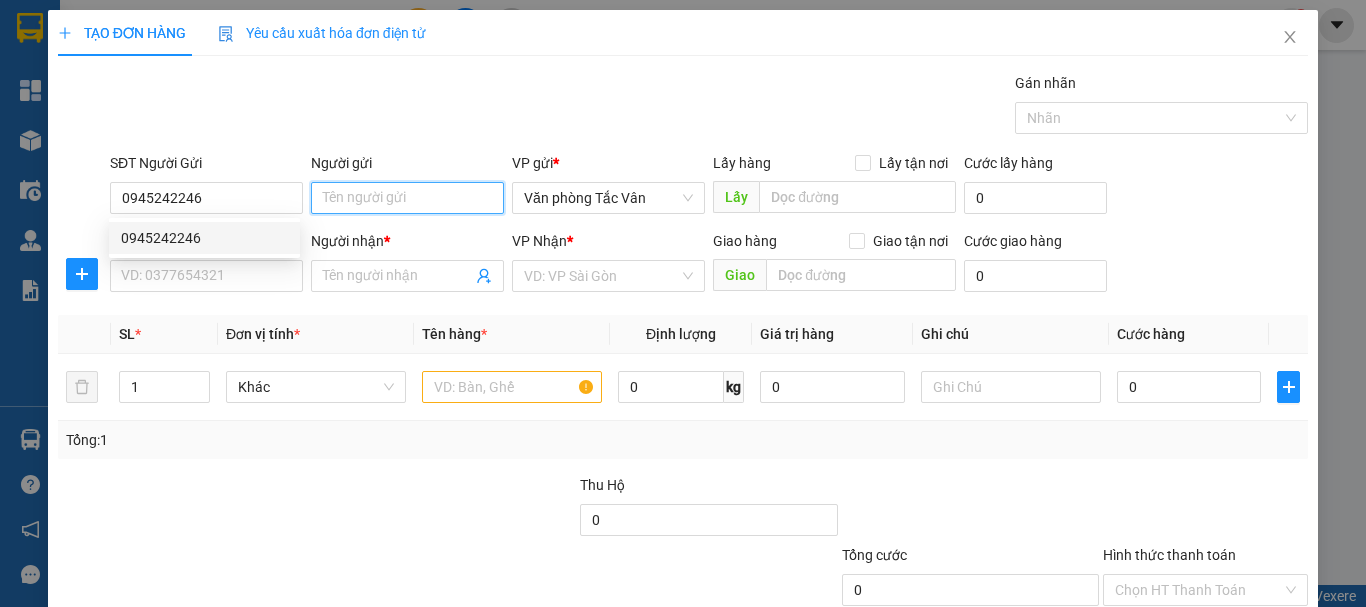 click on "Người gửi" at bounding box center (407, 198) 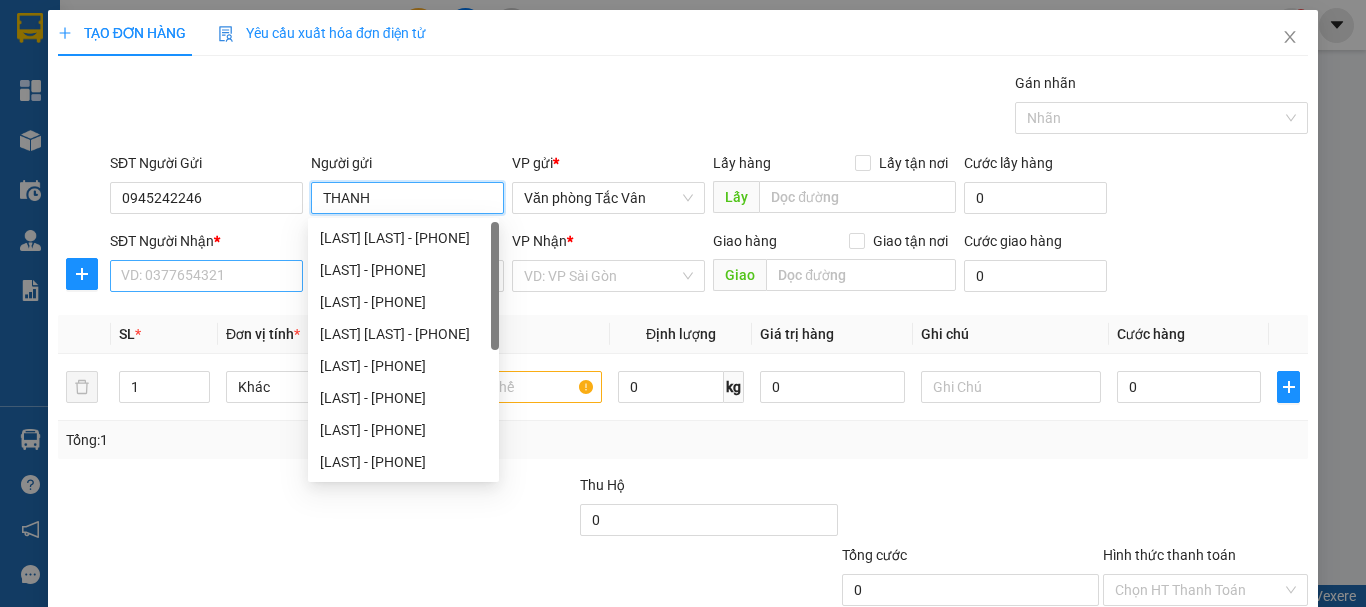 type on "THANH" 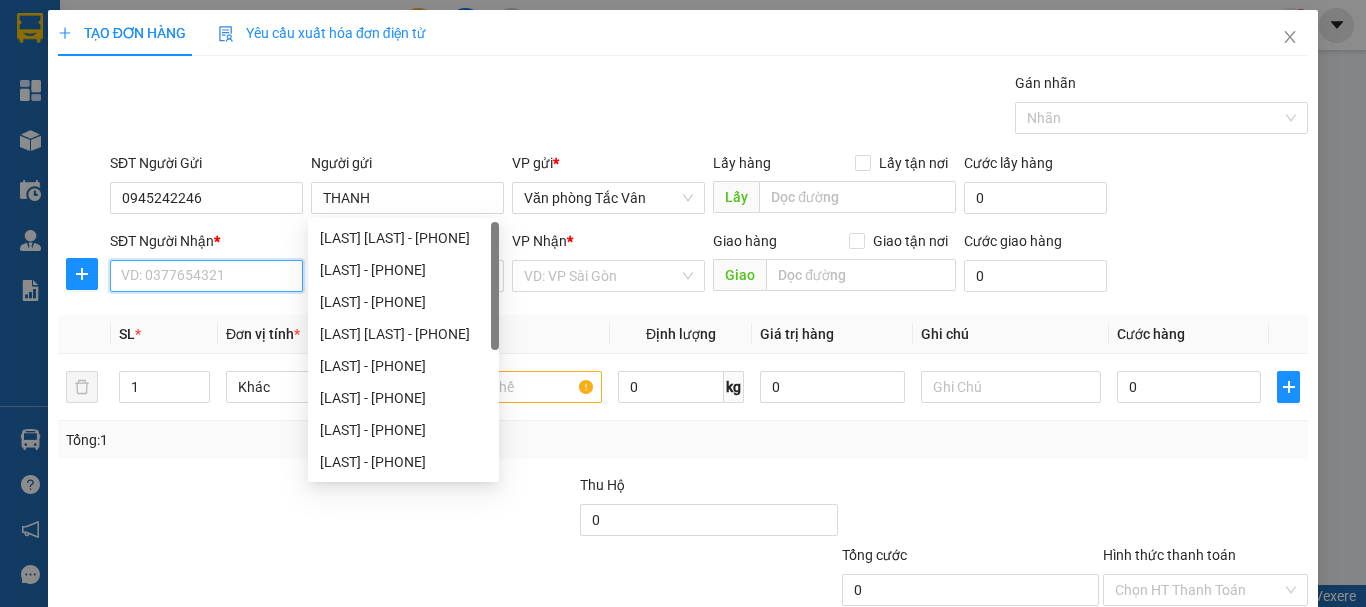 click on "SĐT Người Nhận  *" at bounding box center (206, 276) 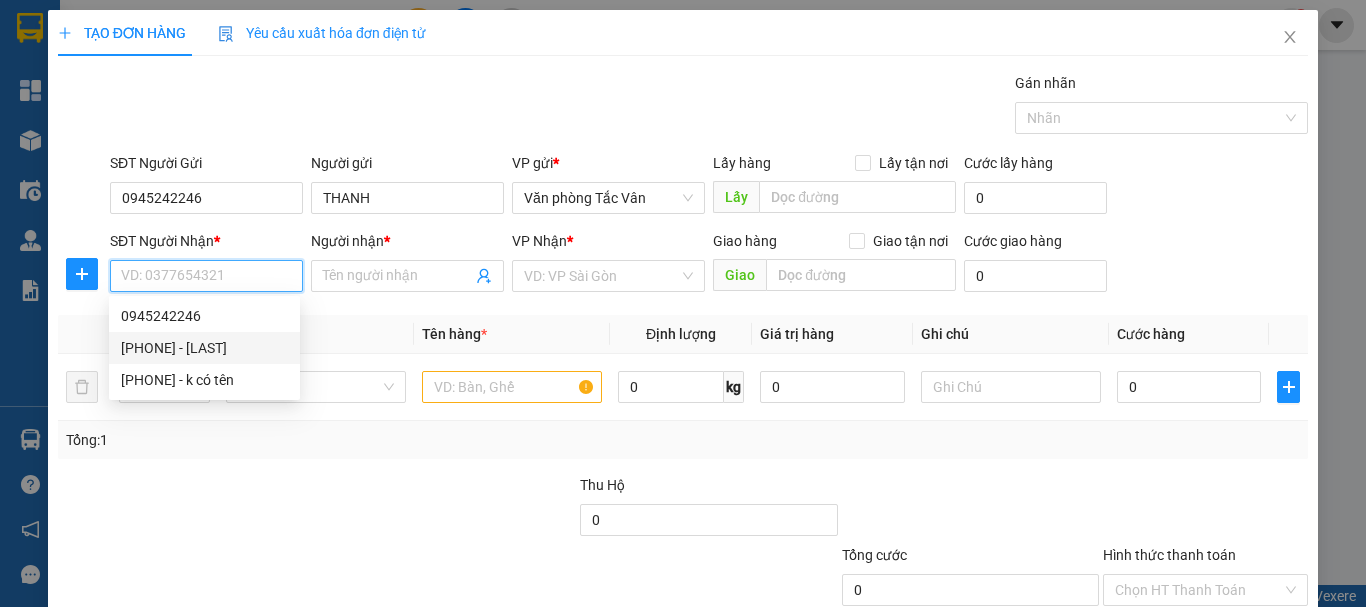 click on "[PHONE] - [LAST]" at bounding box center (204, 348) 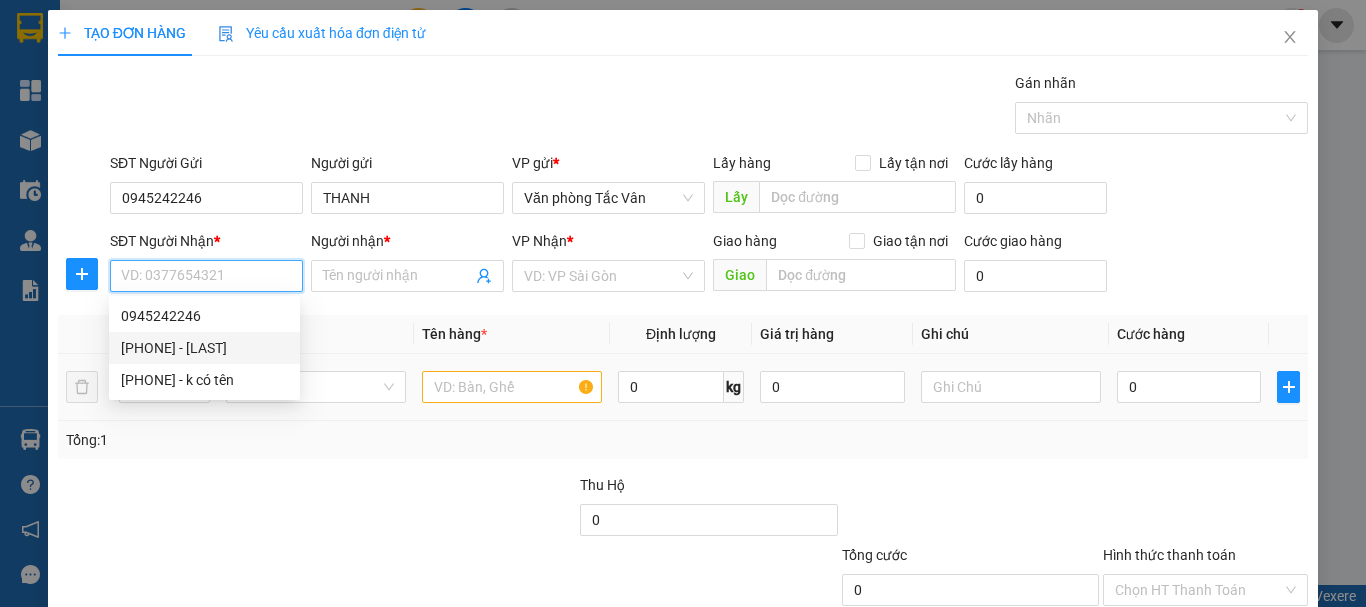 type on "0986553738" 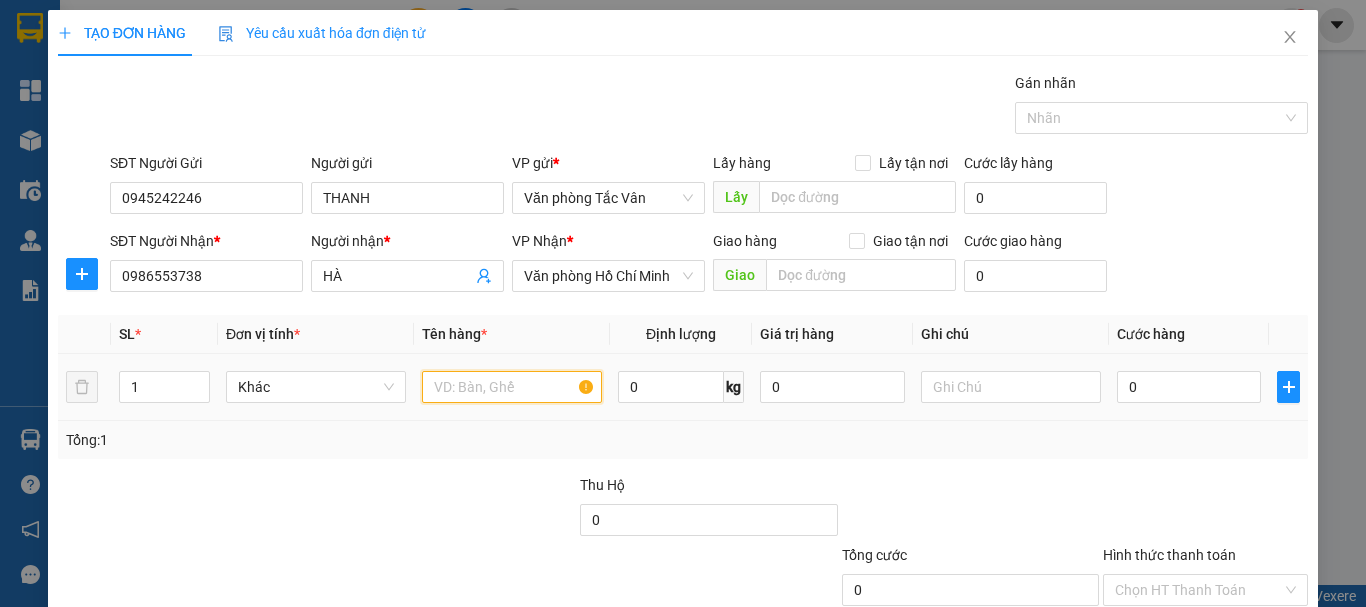 click at bounding box center (512, 387) 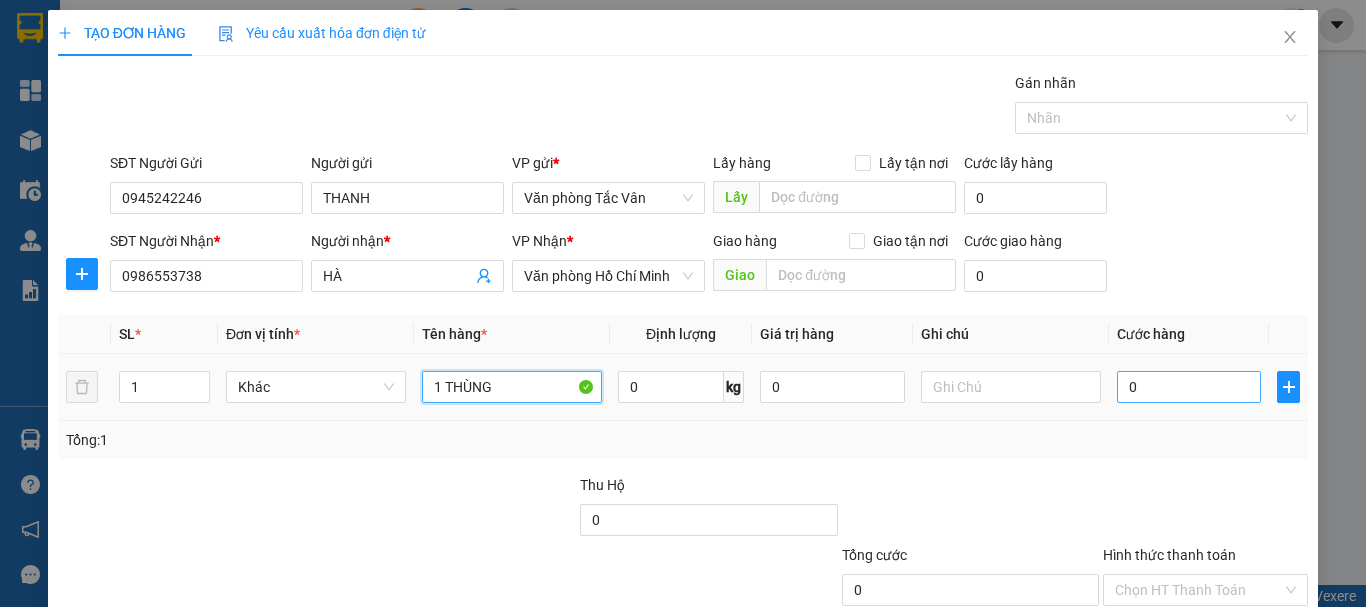type on "1 THÙNG" 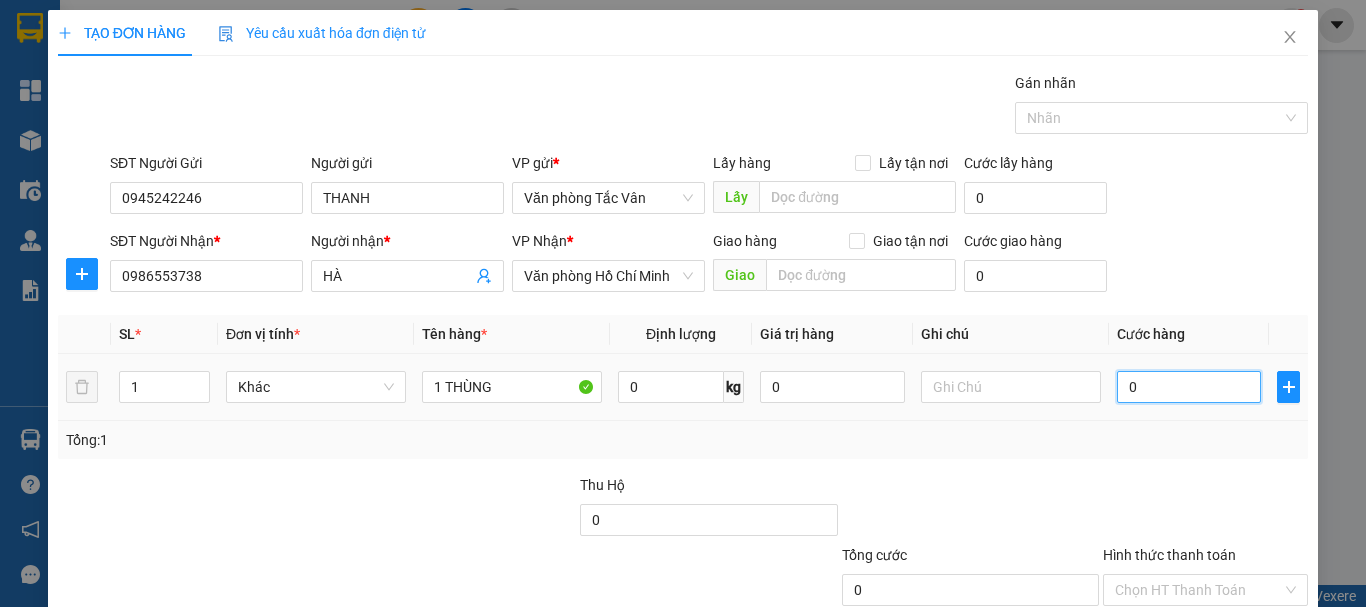 click on "0" at bounding box center [1189, 387] 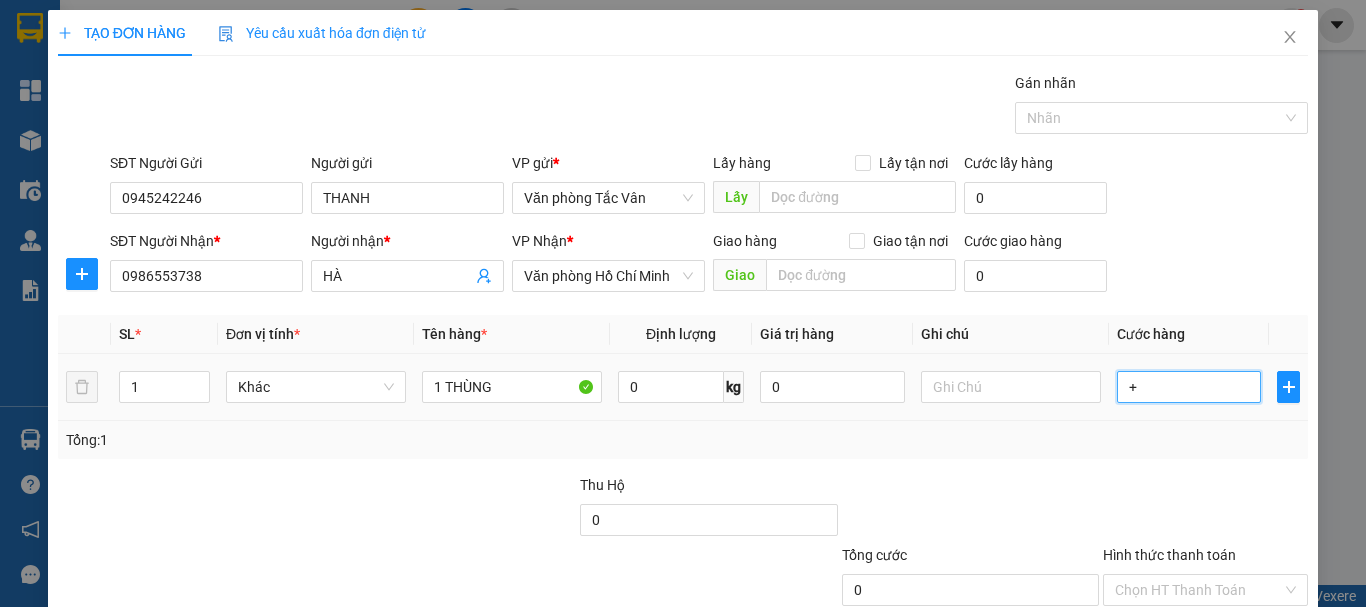 type on "+4" 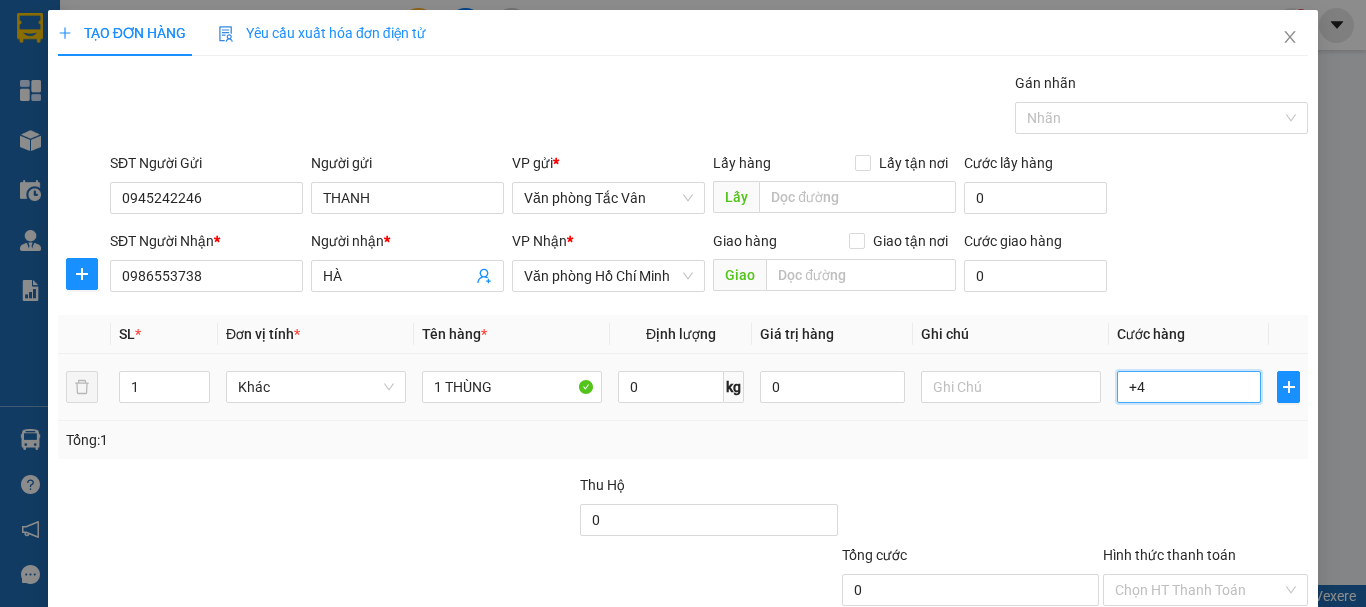 type on "4" 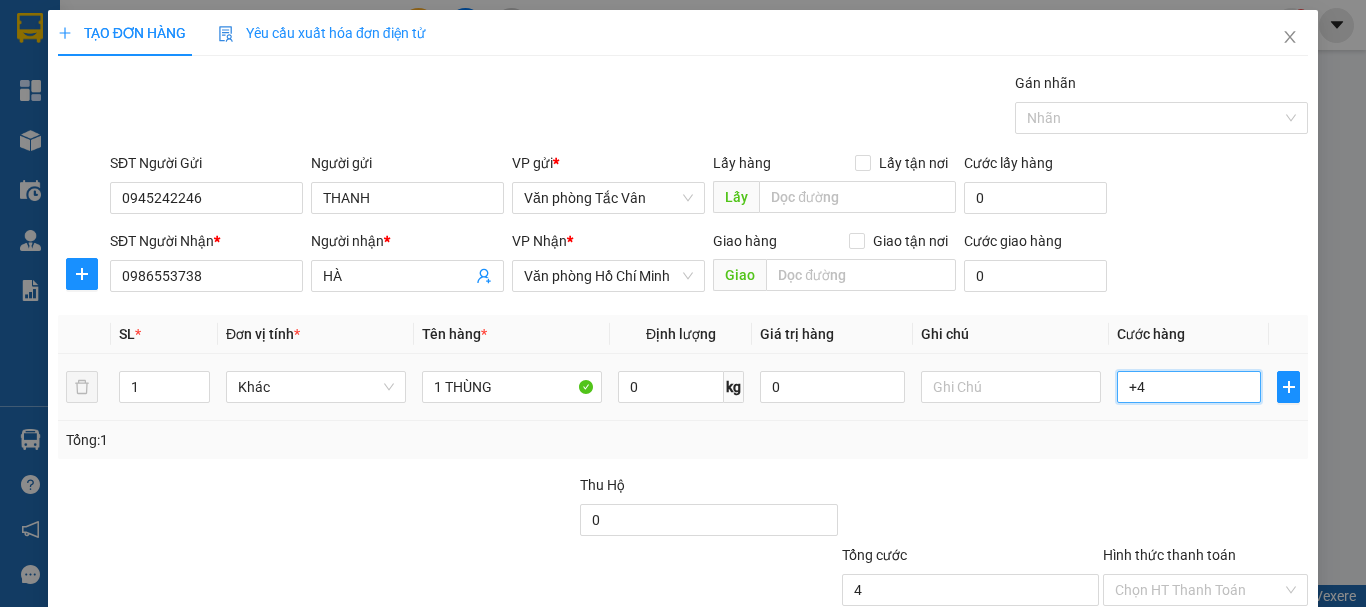 type on "+40" 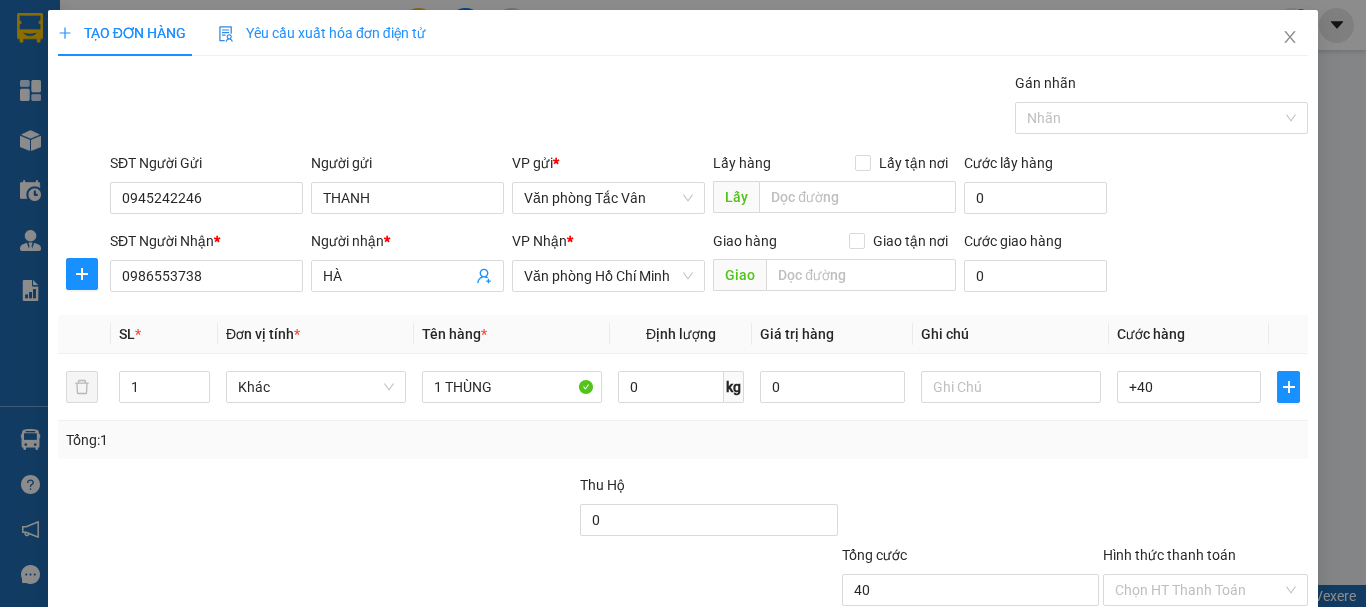 type on "40.000" 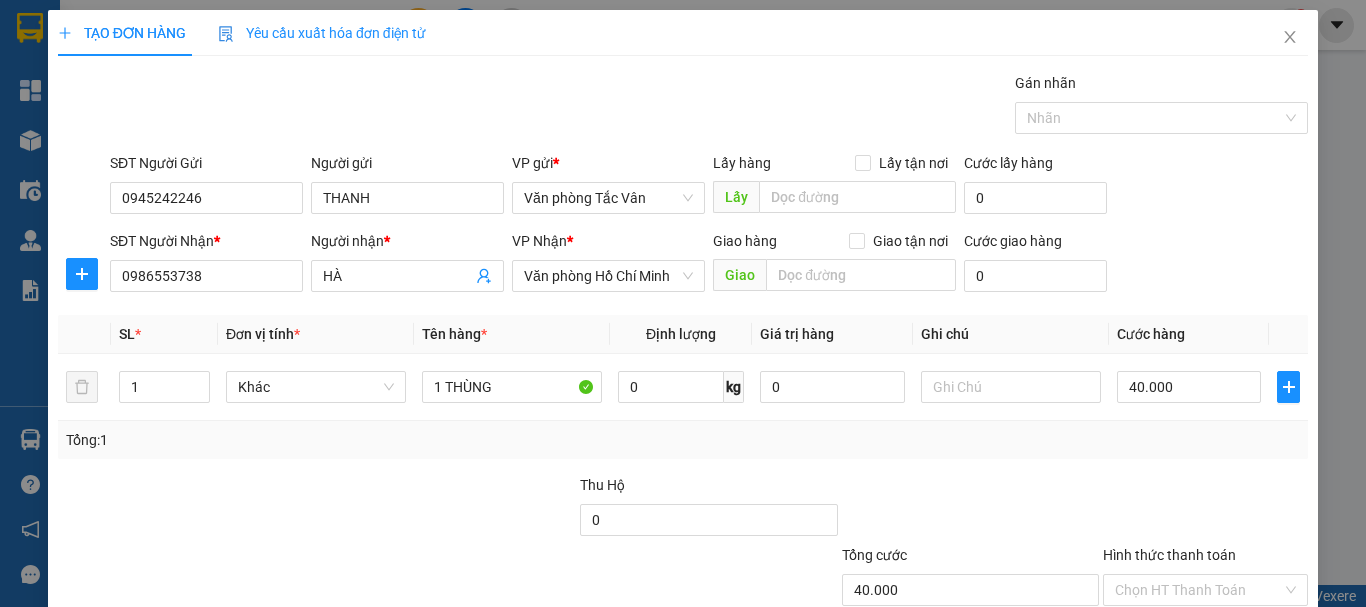 click at bounding box center (970, 509) 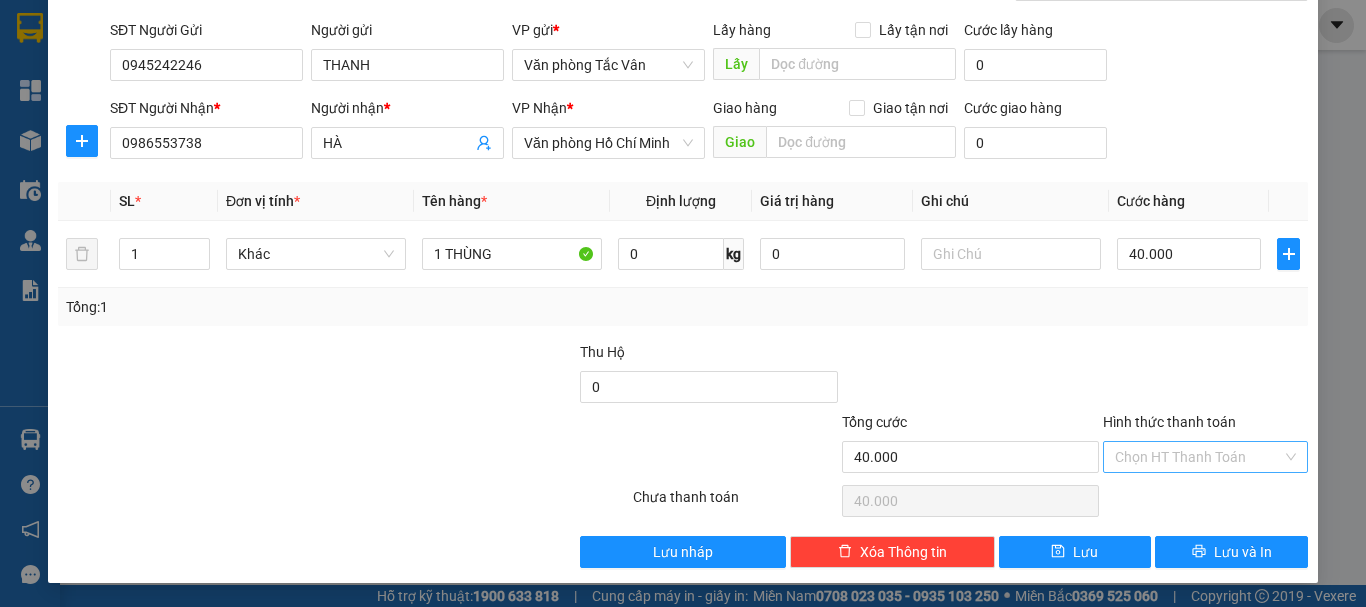 click on "Hình thức thanh toán" at bounding box center [1198, 457] 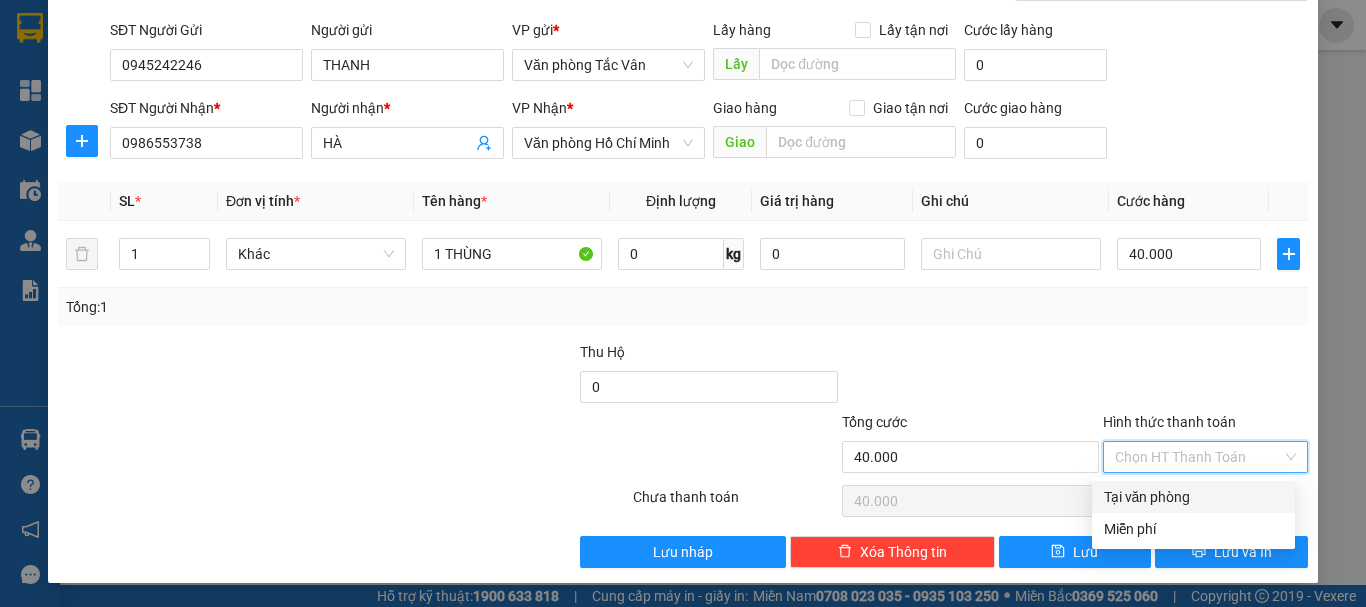 click on "Tại văn phòng" at bounding box center [1193, 497] 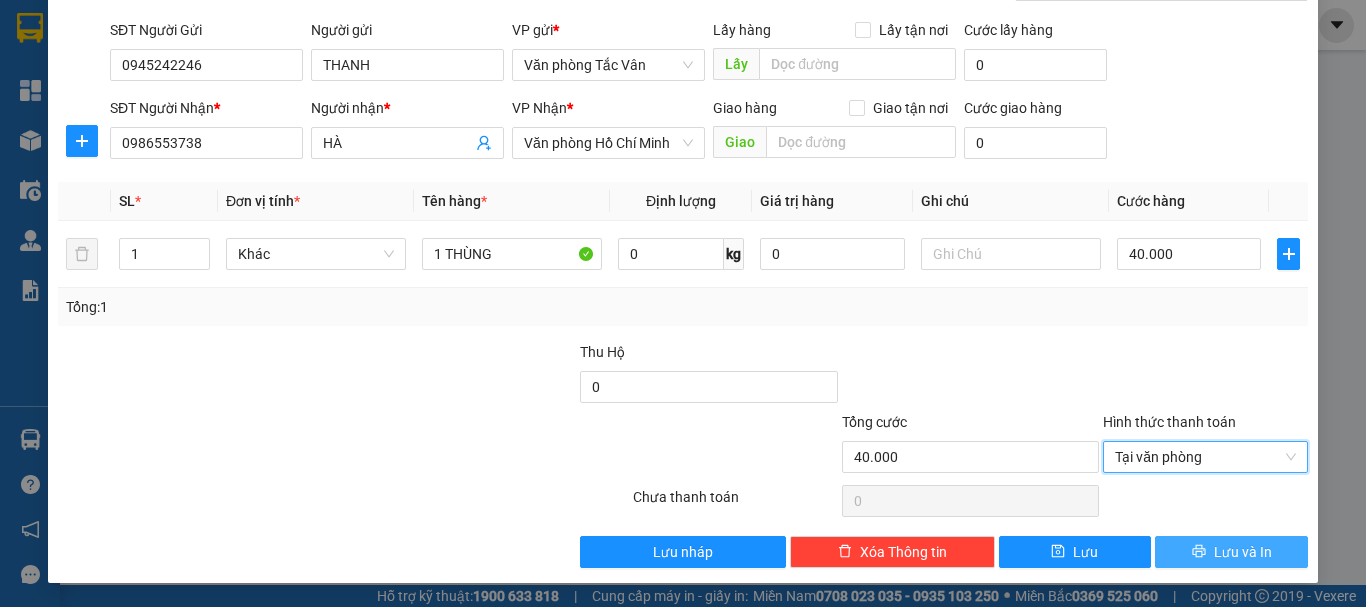 click on "Lưu và In" at bounding box center (1243, 552) 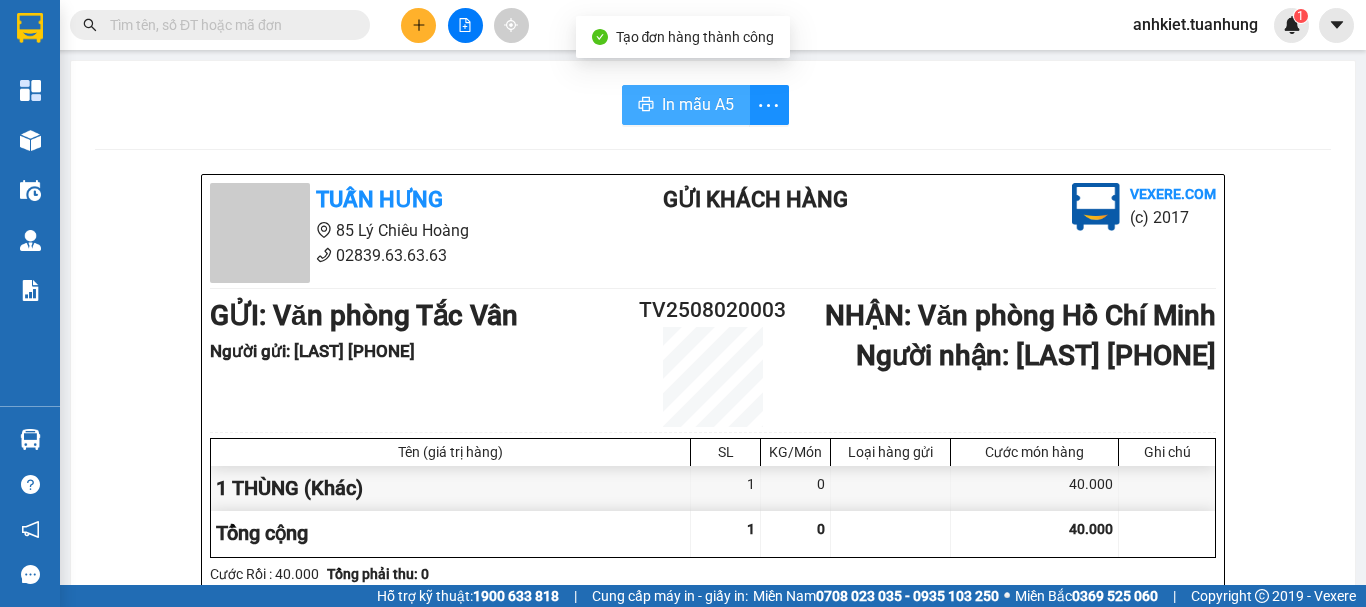 click on "In mẫu A5" at bounding box center [686, 105] 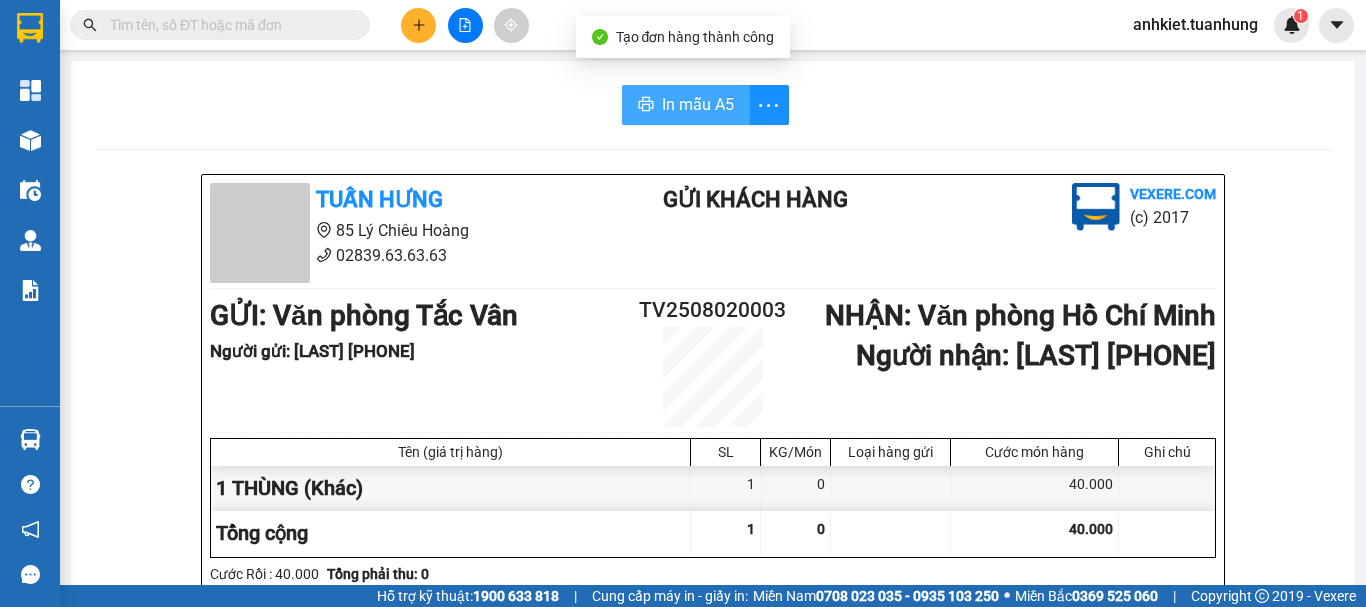 scroll, scrollTop: 0, scrollLeft: 0, axis: both 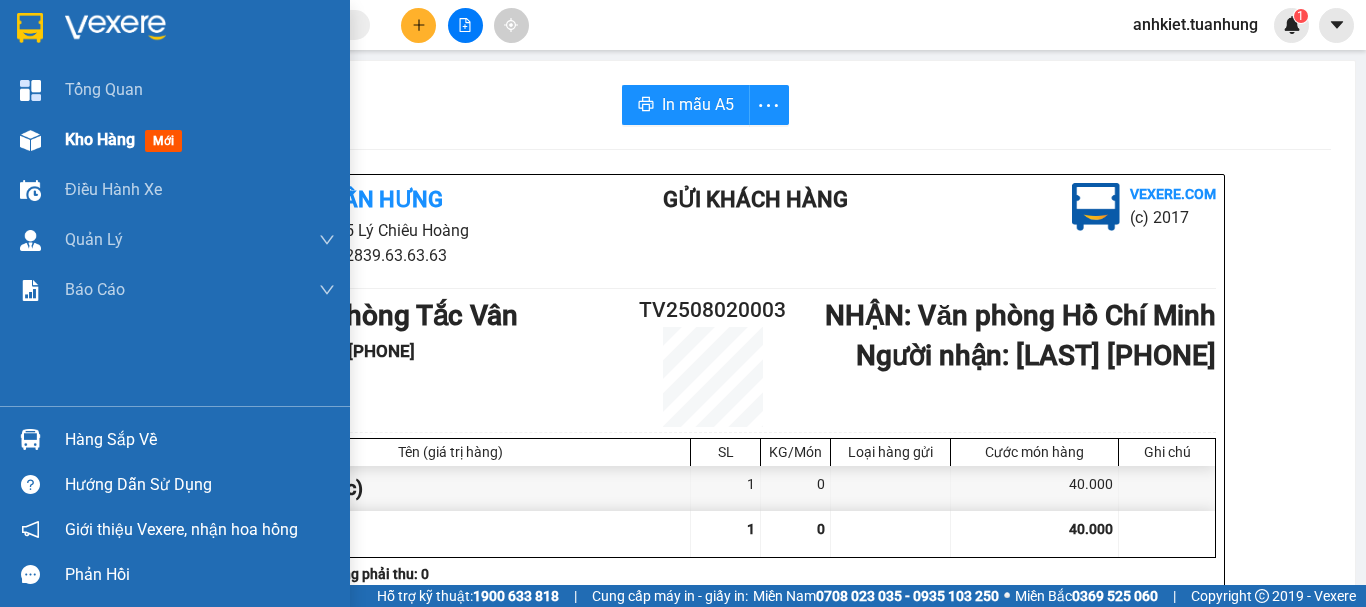 click on "Kho hàng mới" at bounding box center (200, 140) 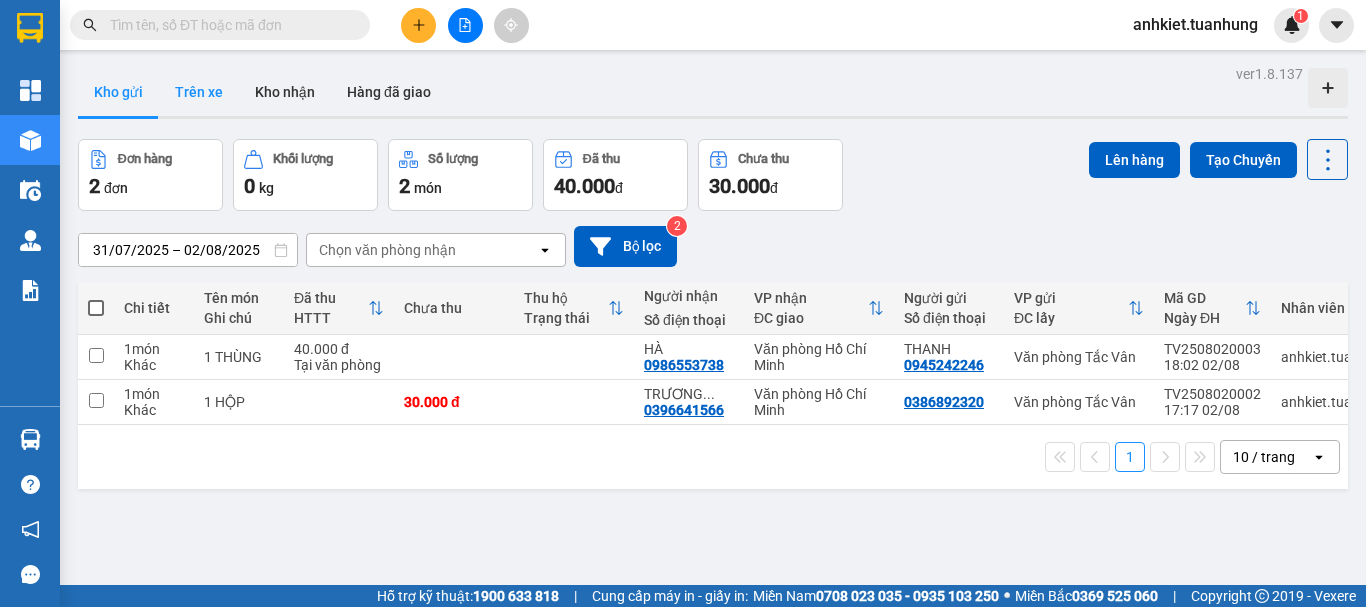 click on "Trên xe" at bounding box center (199, 92) 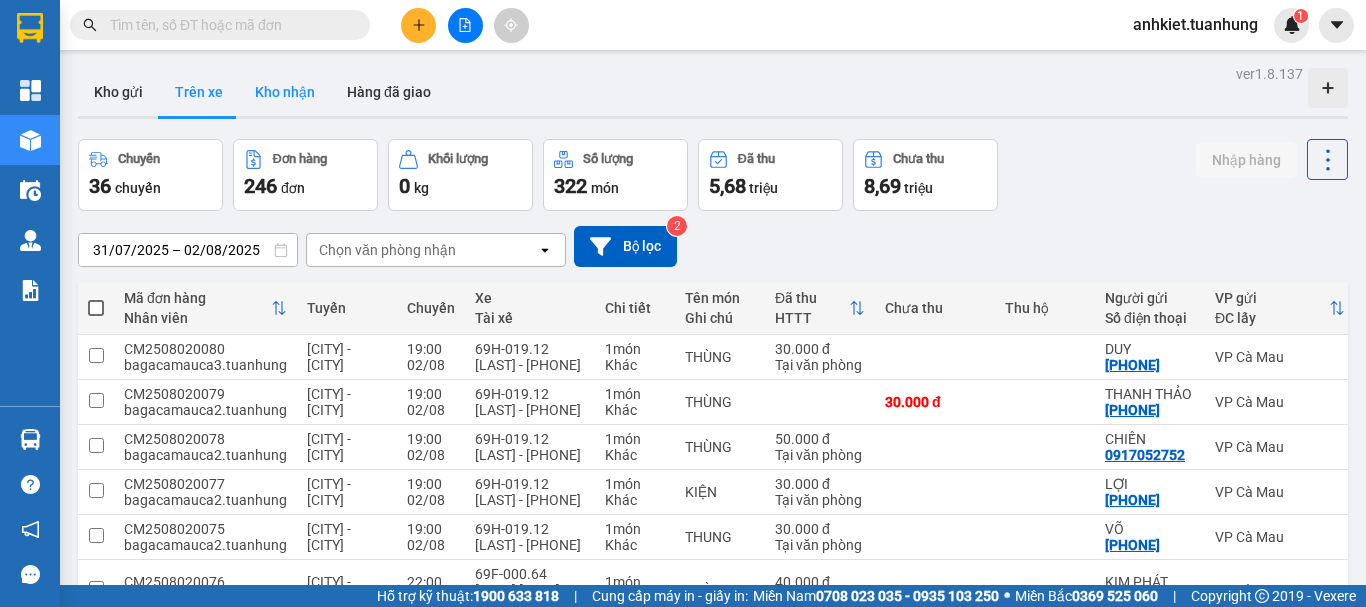 click on "Kho nhận" at bounding box center (285, 92) 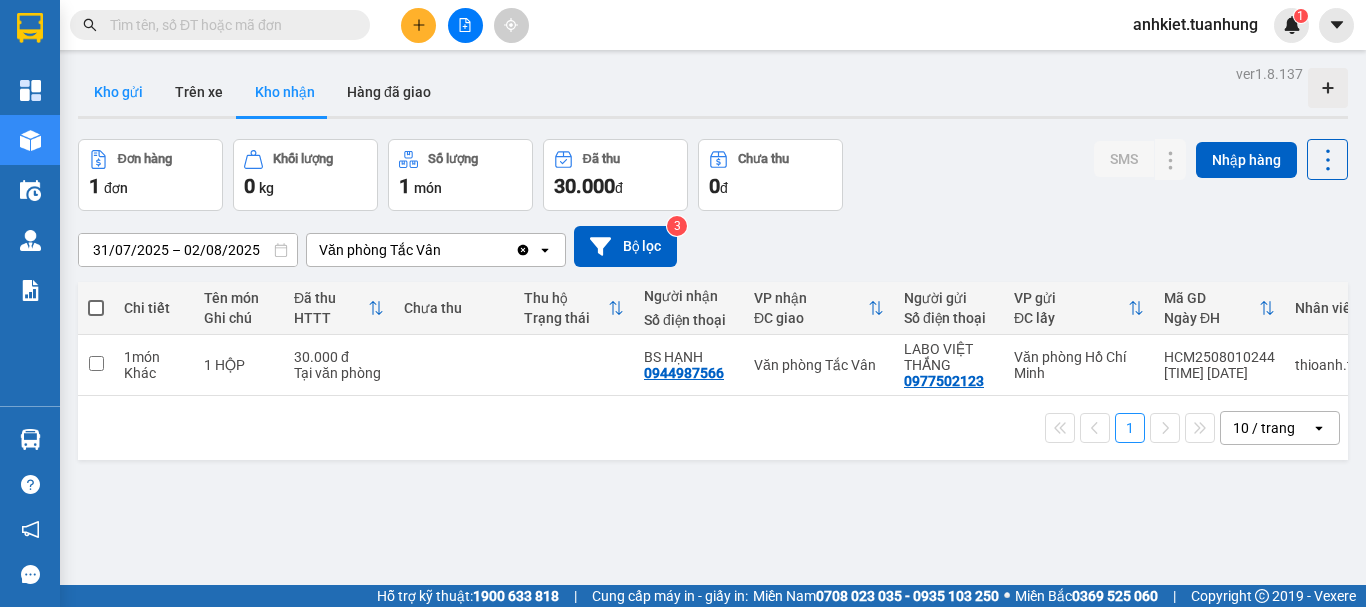 click on "Kho gửi" at bounding box center (118, 92) 